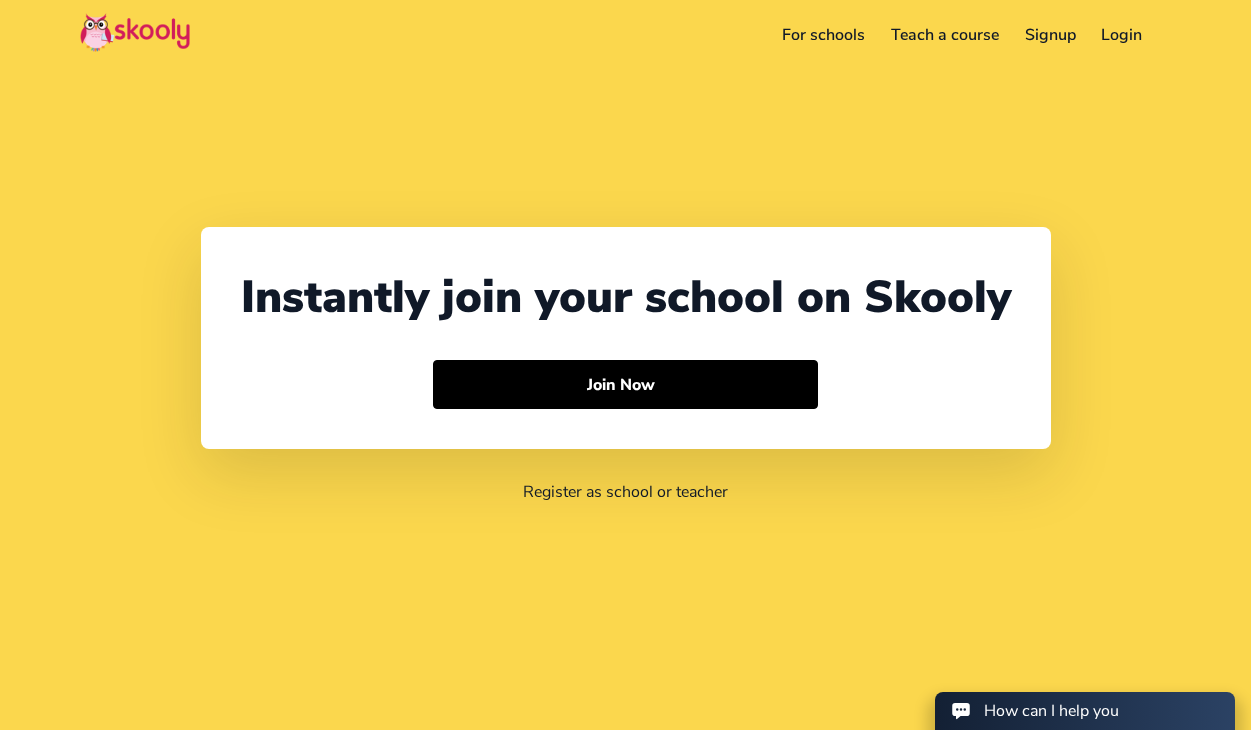 select on "971" 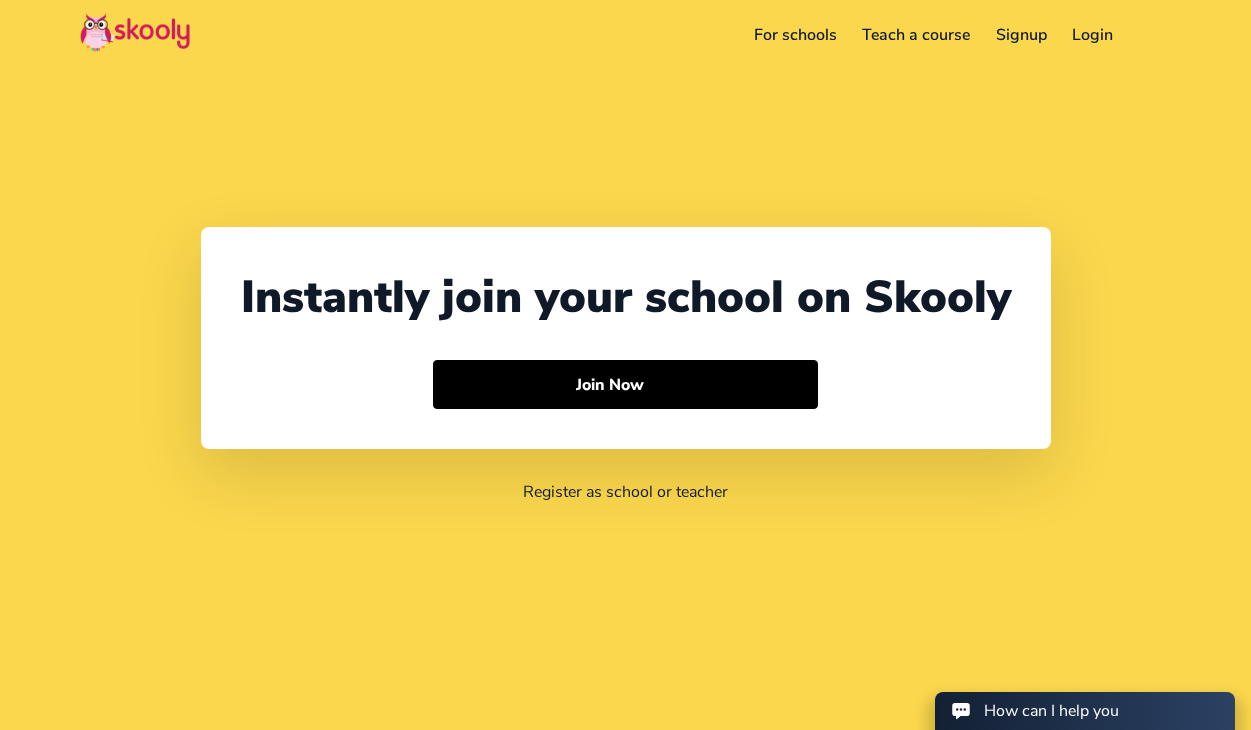 scroll, scrollTop: 0, scrollLeft: 0, axis: both 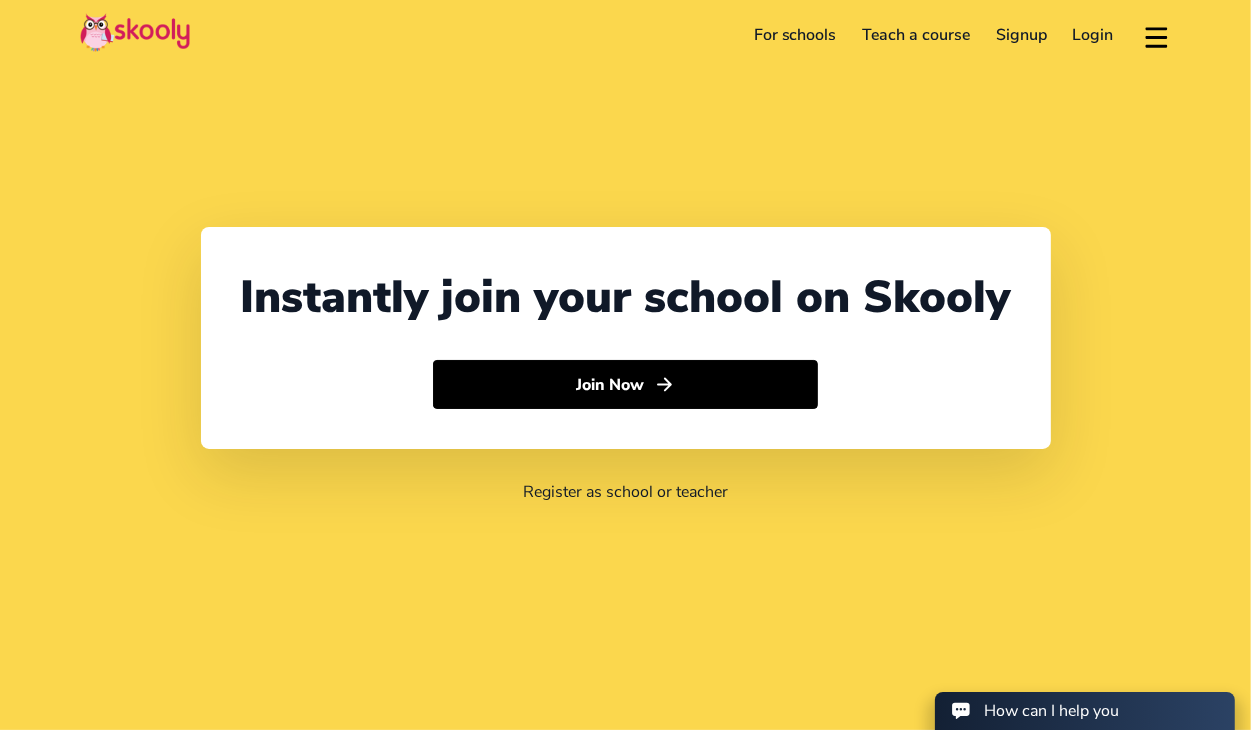 click on "Login" 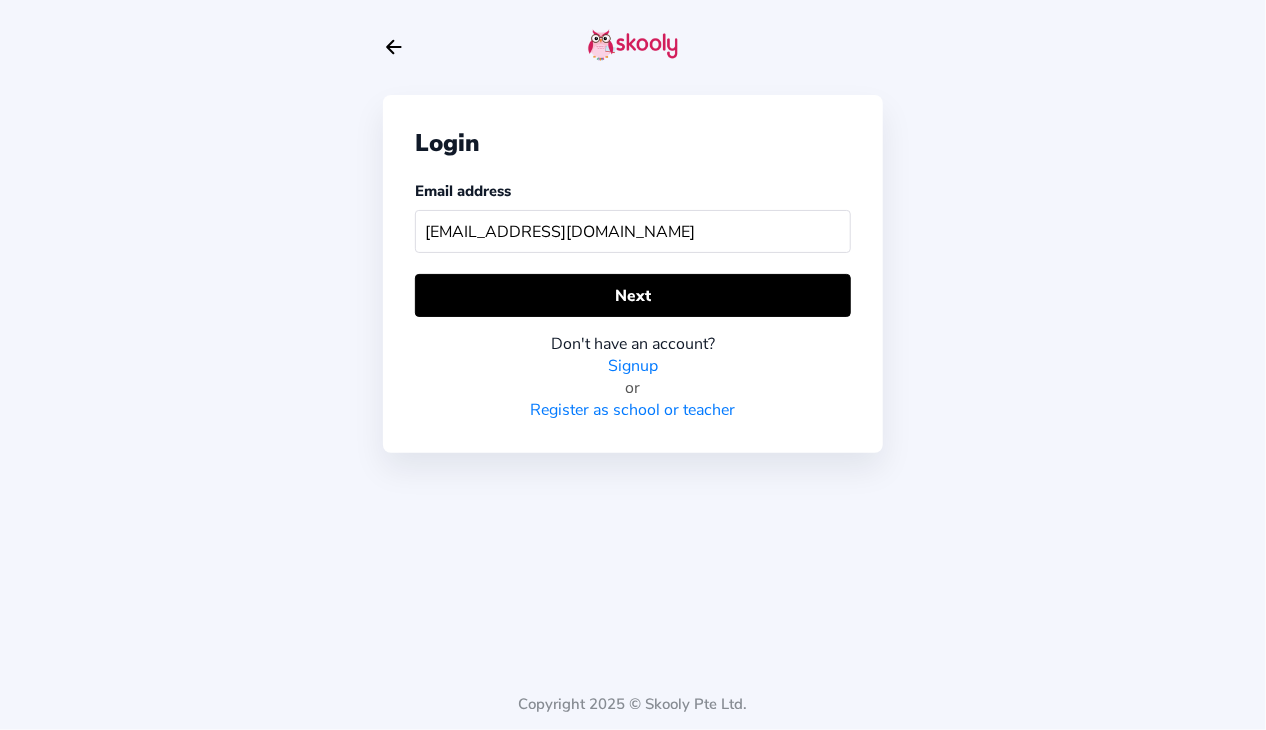 type on "[EMAIL_ADDRESS][DOMAIN_NAME]" 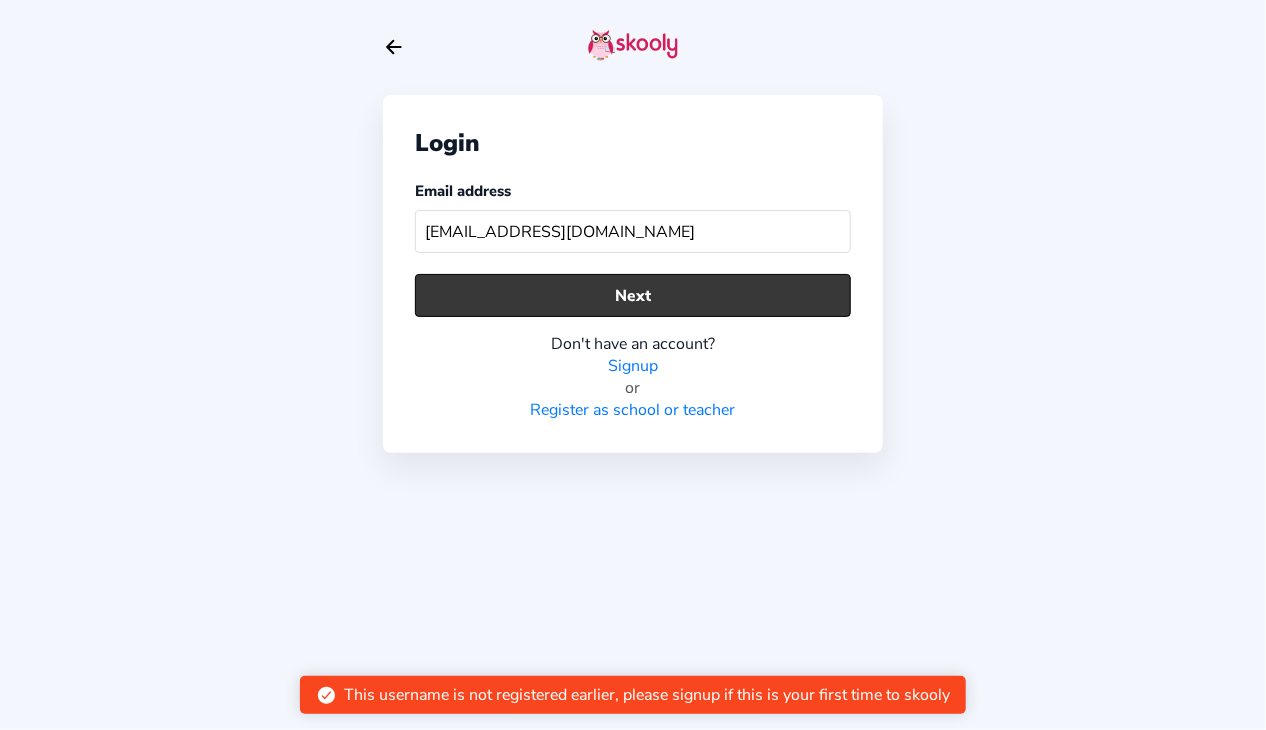 click on "Next" 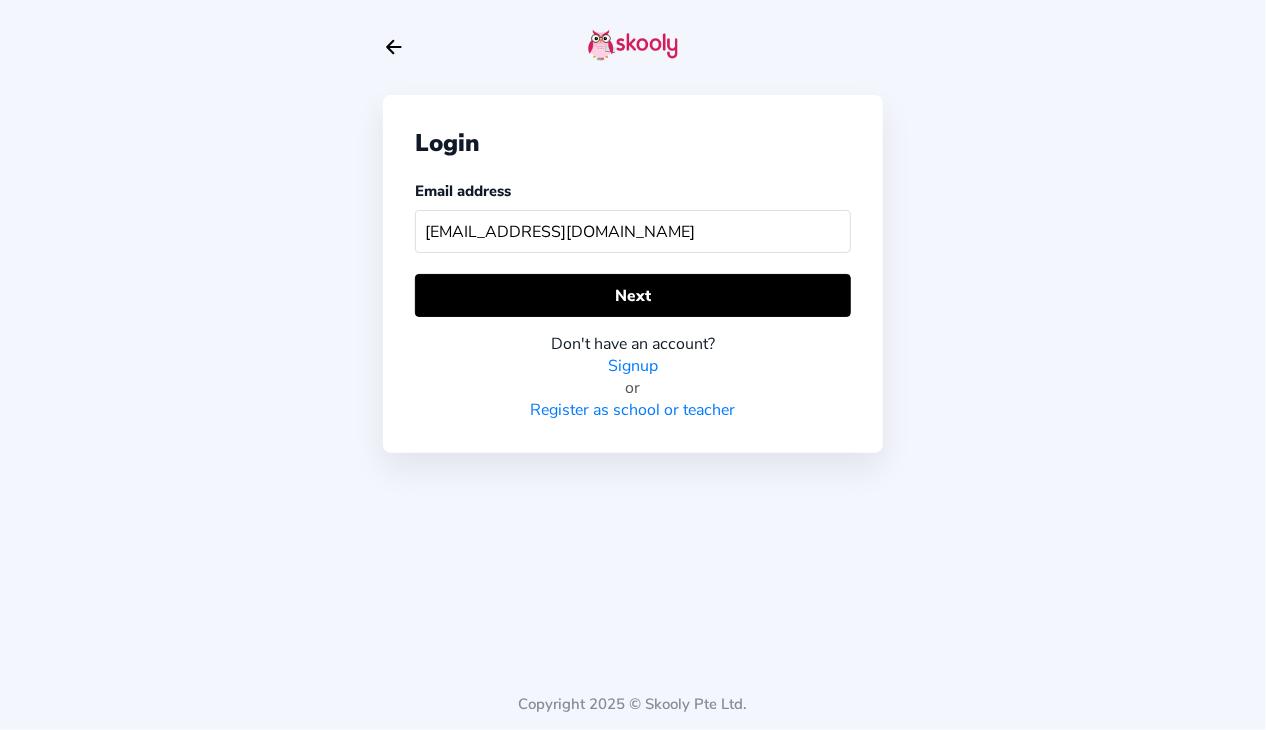 click on "Signup" 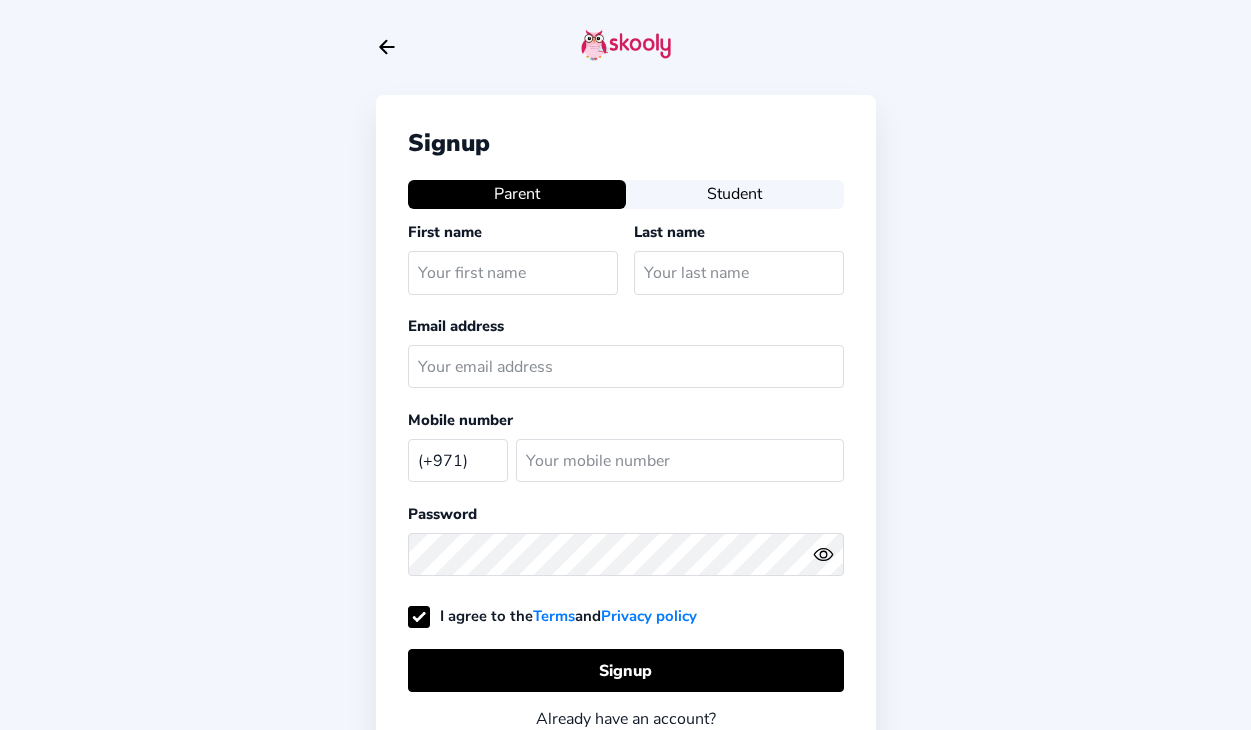 select on "AE" 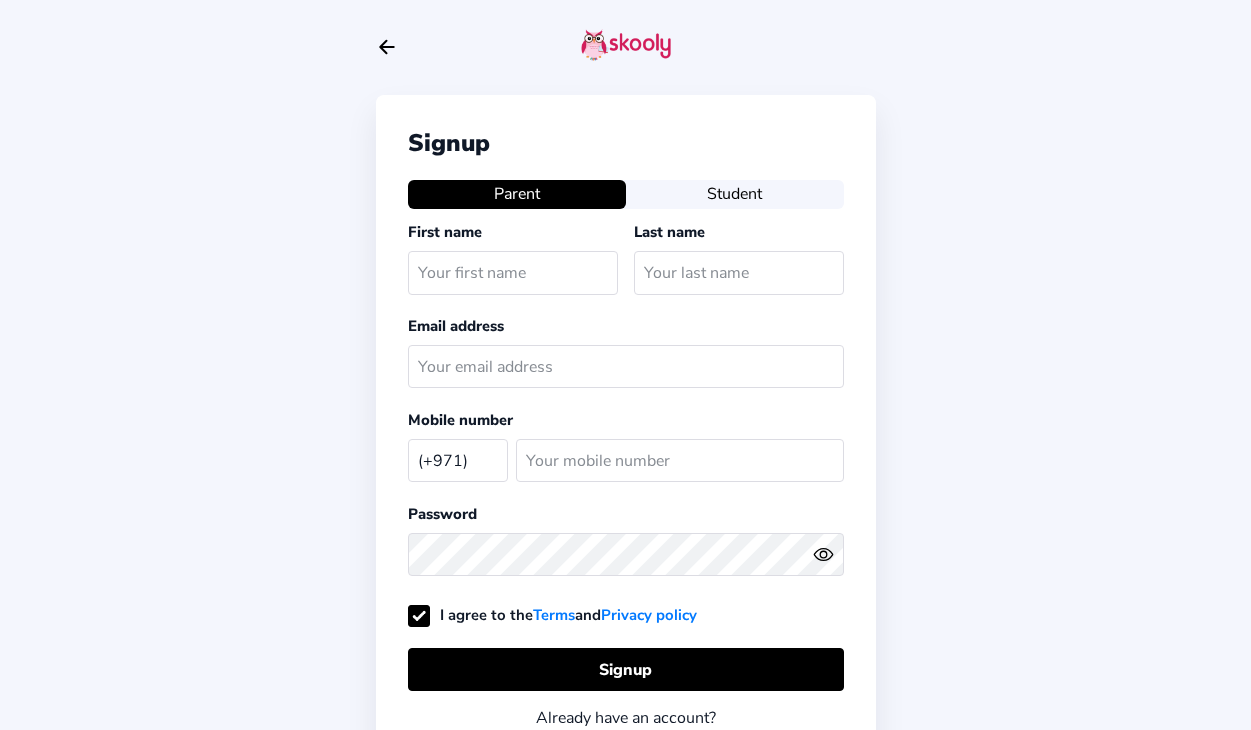 scroll, scrollTop: 0, scrollLeft: 0, axis: both 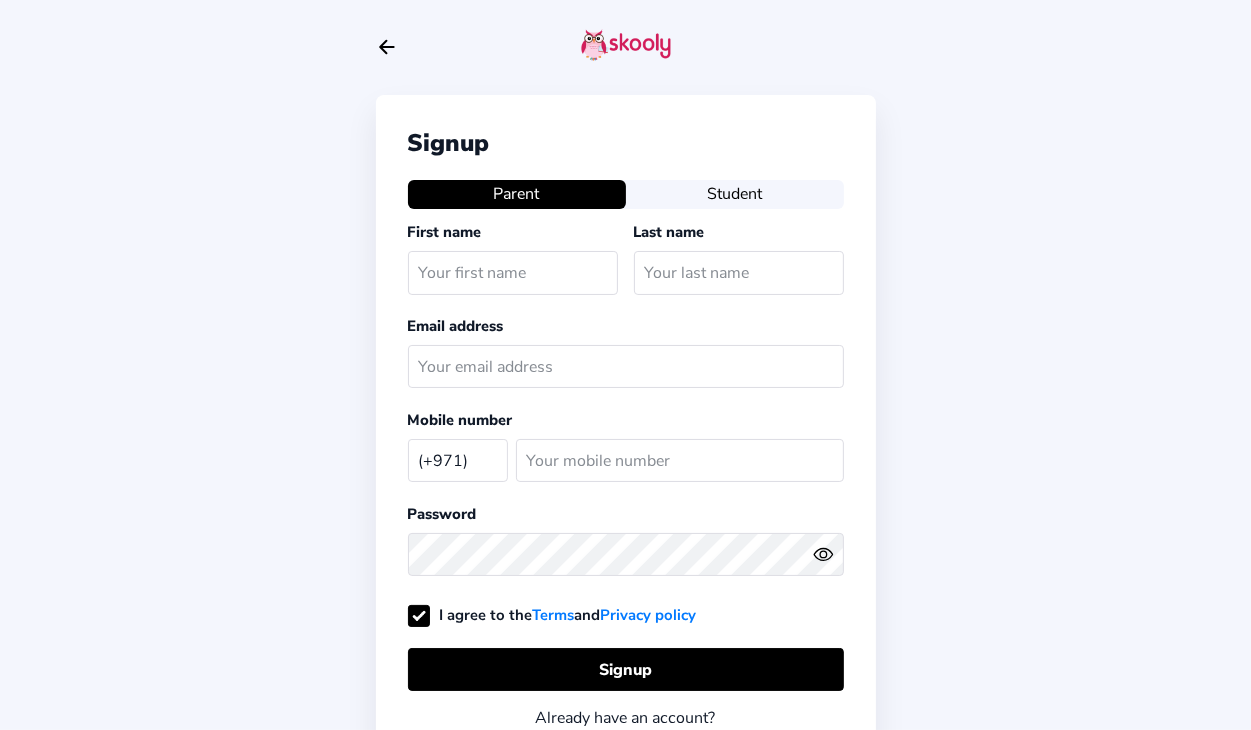 click on "Already have an account? Login" 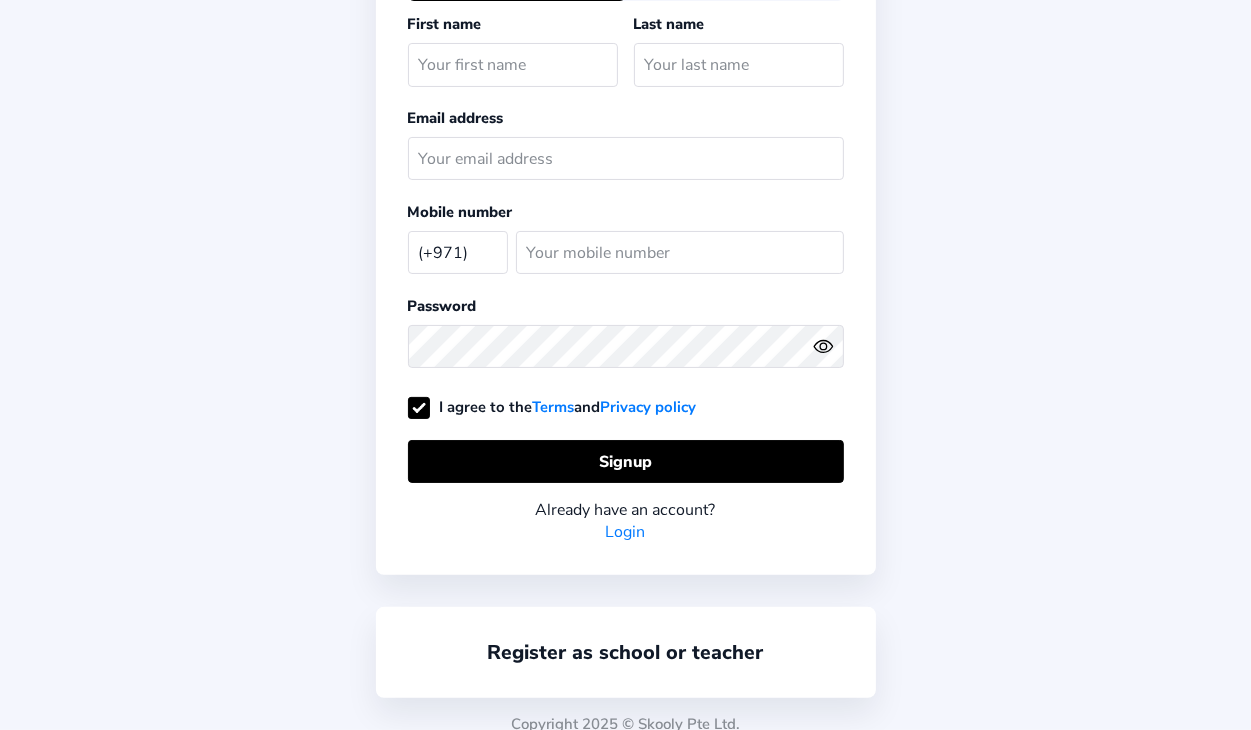 scroll, scrollTop: 224, scrollLeft: 0, axis: vertical 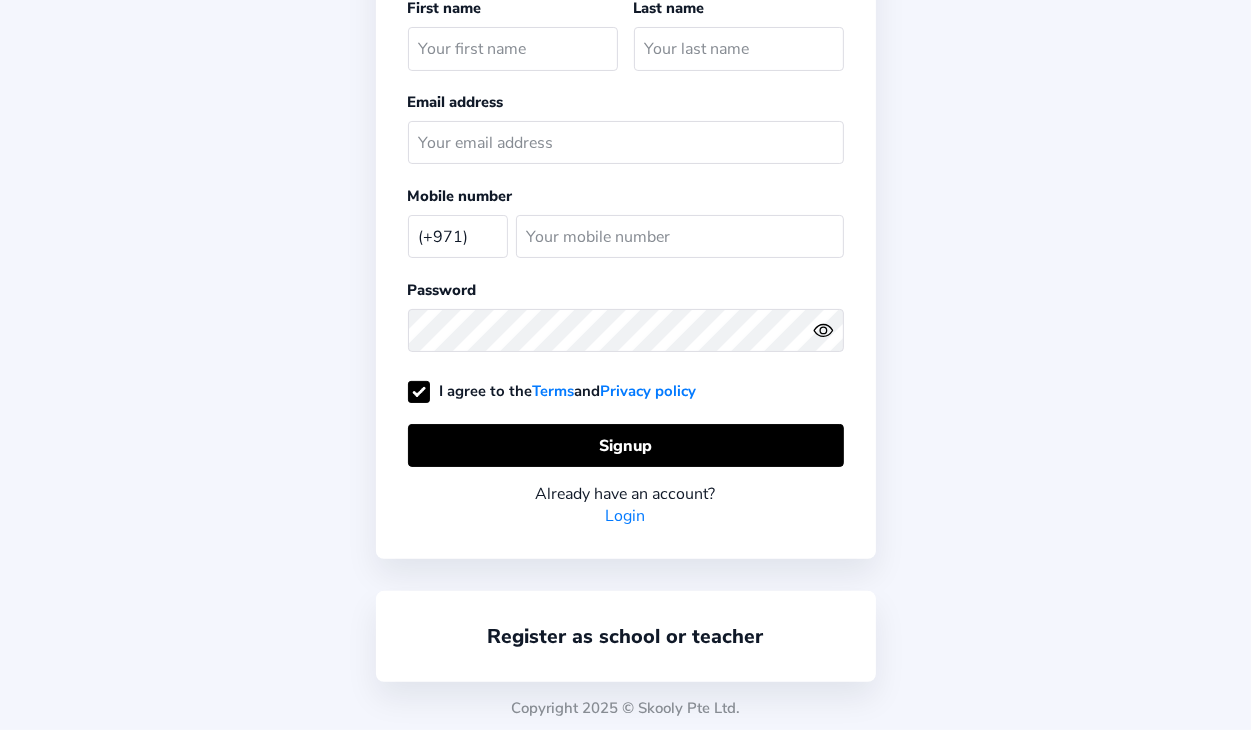 click on "Login" 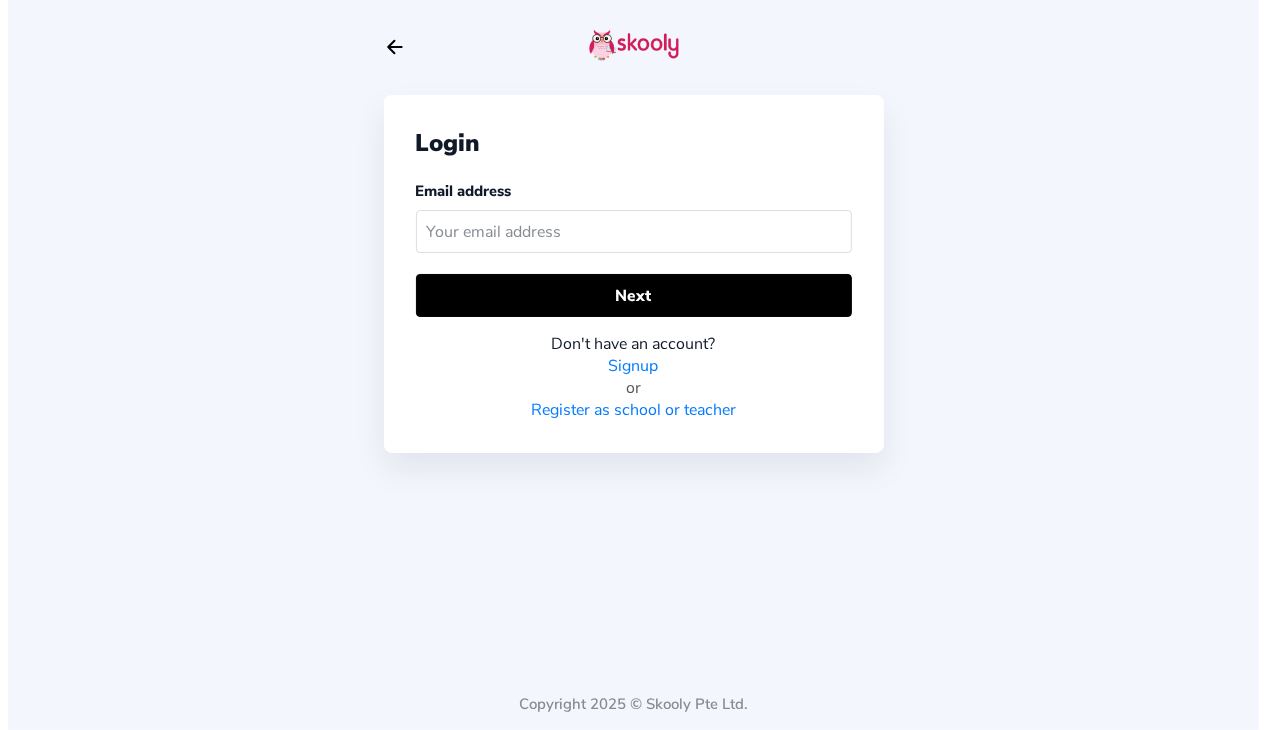 scroll, scrollTop: 0, scrollLeft: 0, axis: both 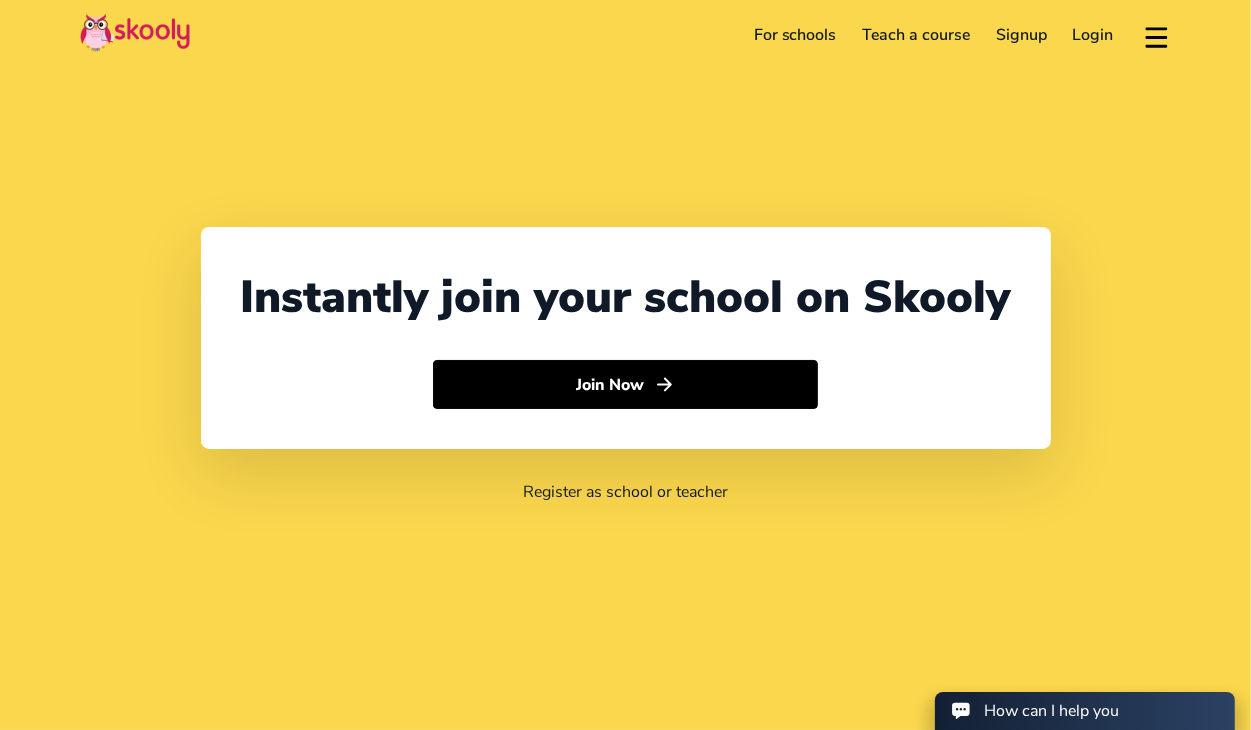 select on "971" 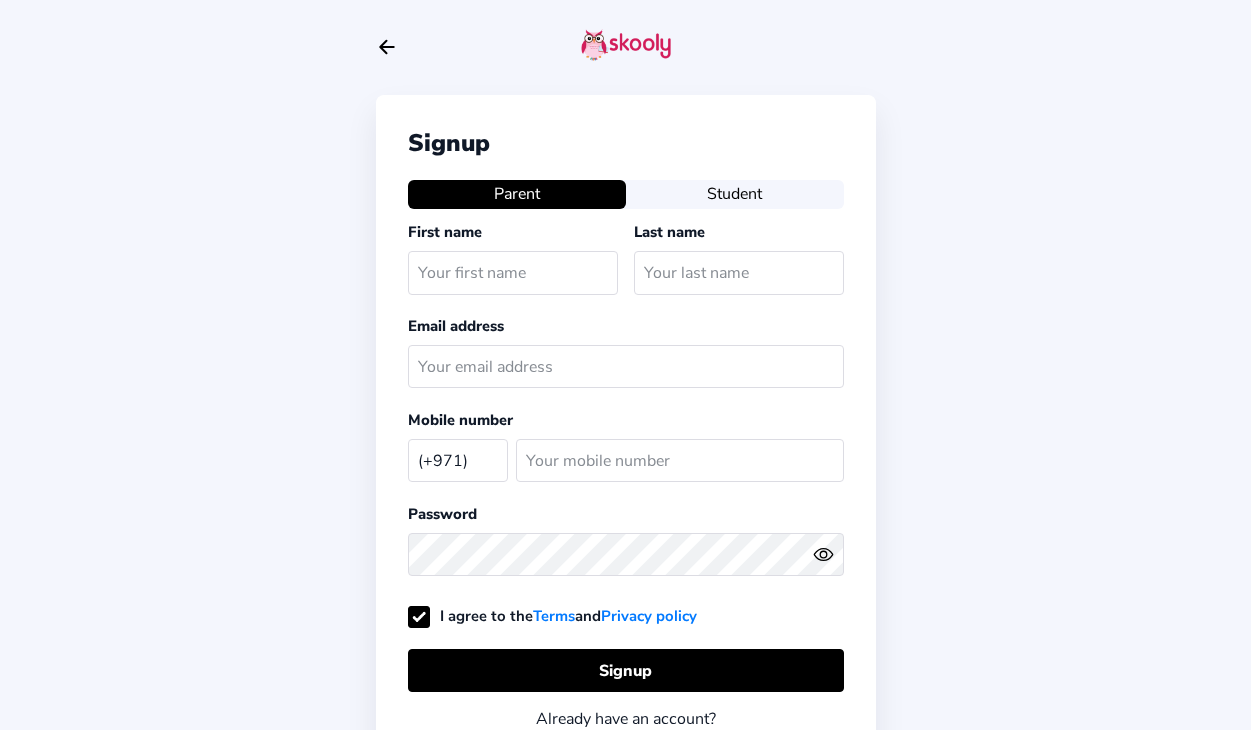 select on "AE" 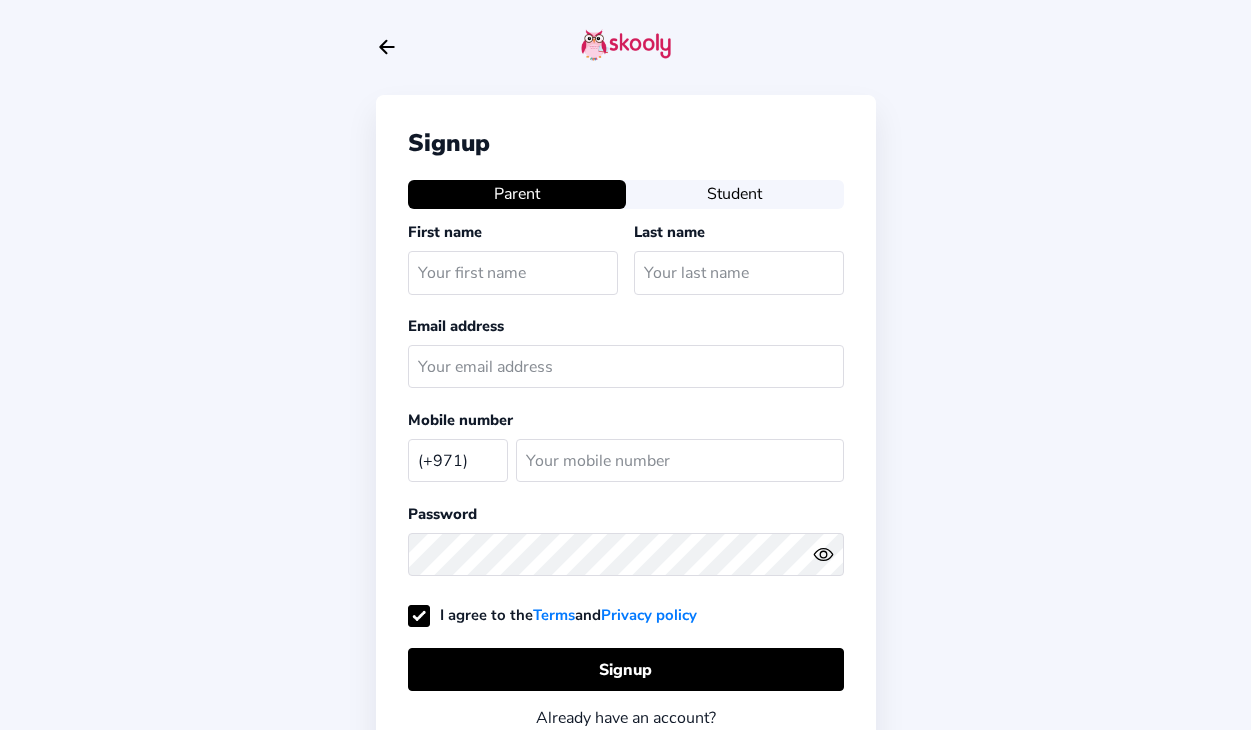 scroll, scrollTop: 0, scrollLeft: 0, axis: both 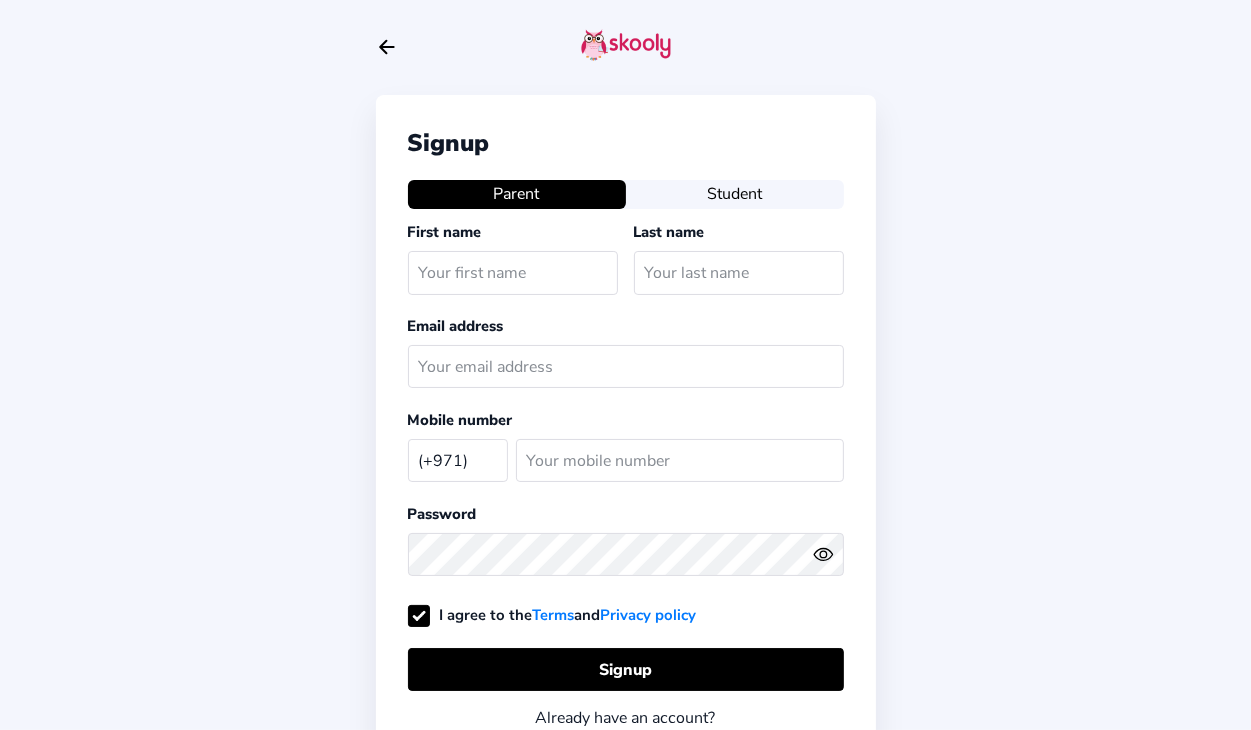 click on "Arrow Back" 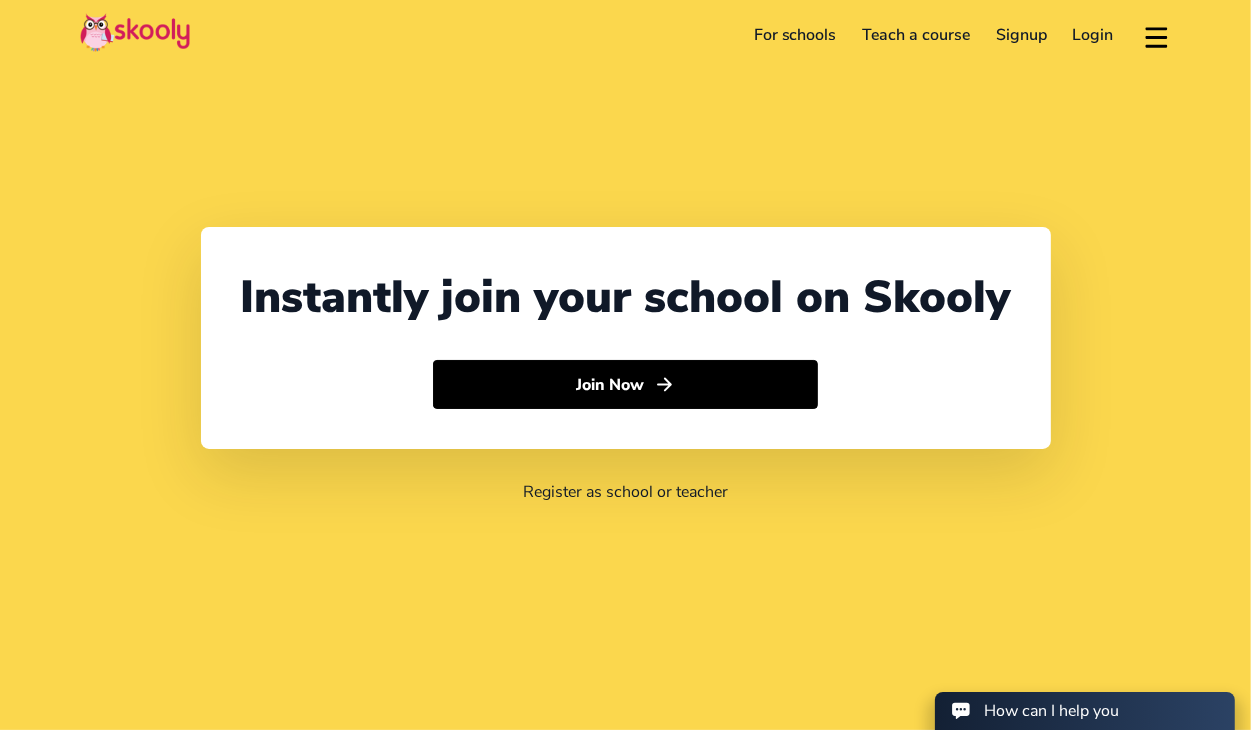 click on "Login" 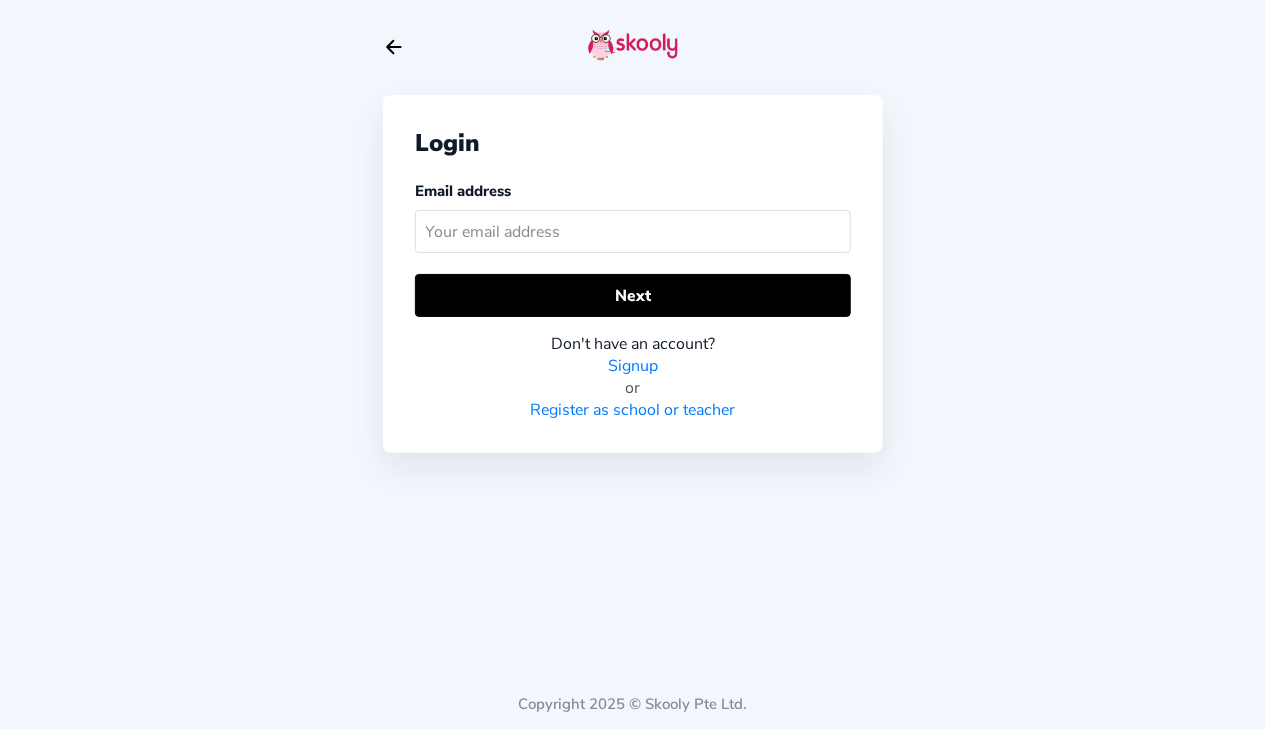 click on "Login Email address  Next  Don't have an account? Signup or Register as school or teacher Copyright 2025 © Skooly Pte Ltd." 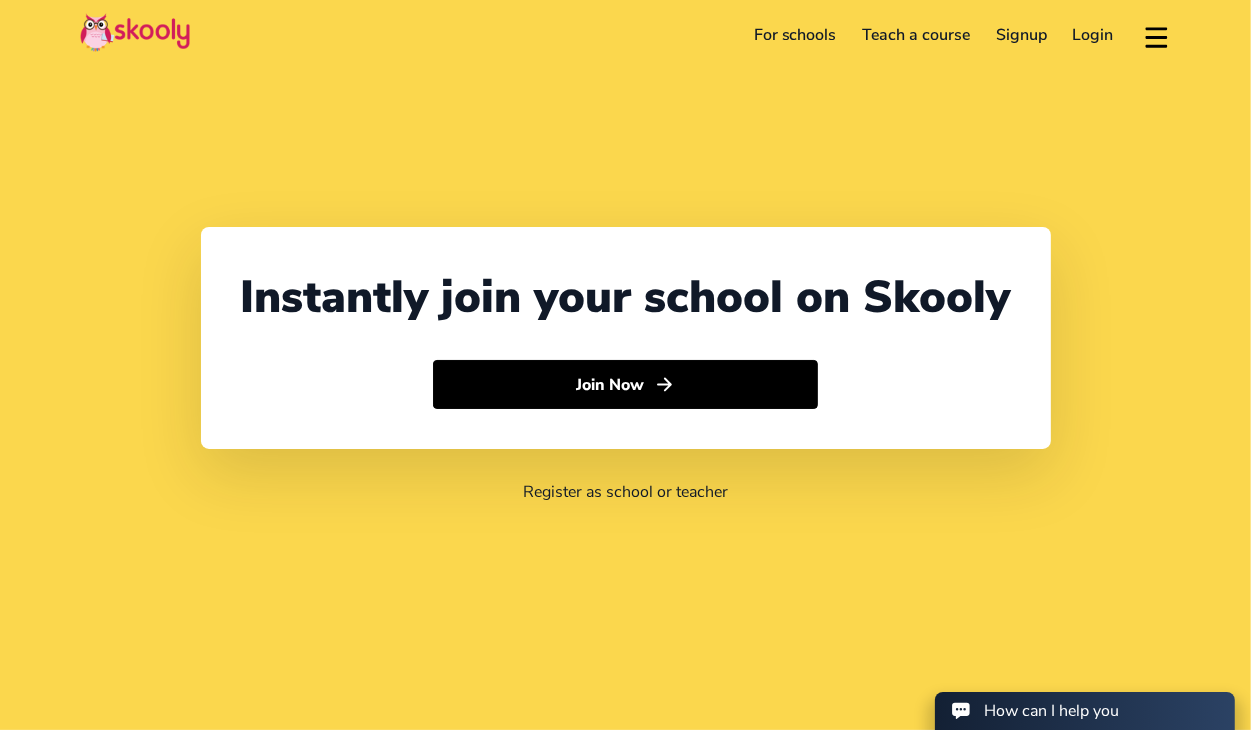 click on "Login" 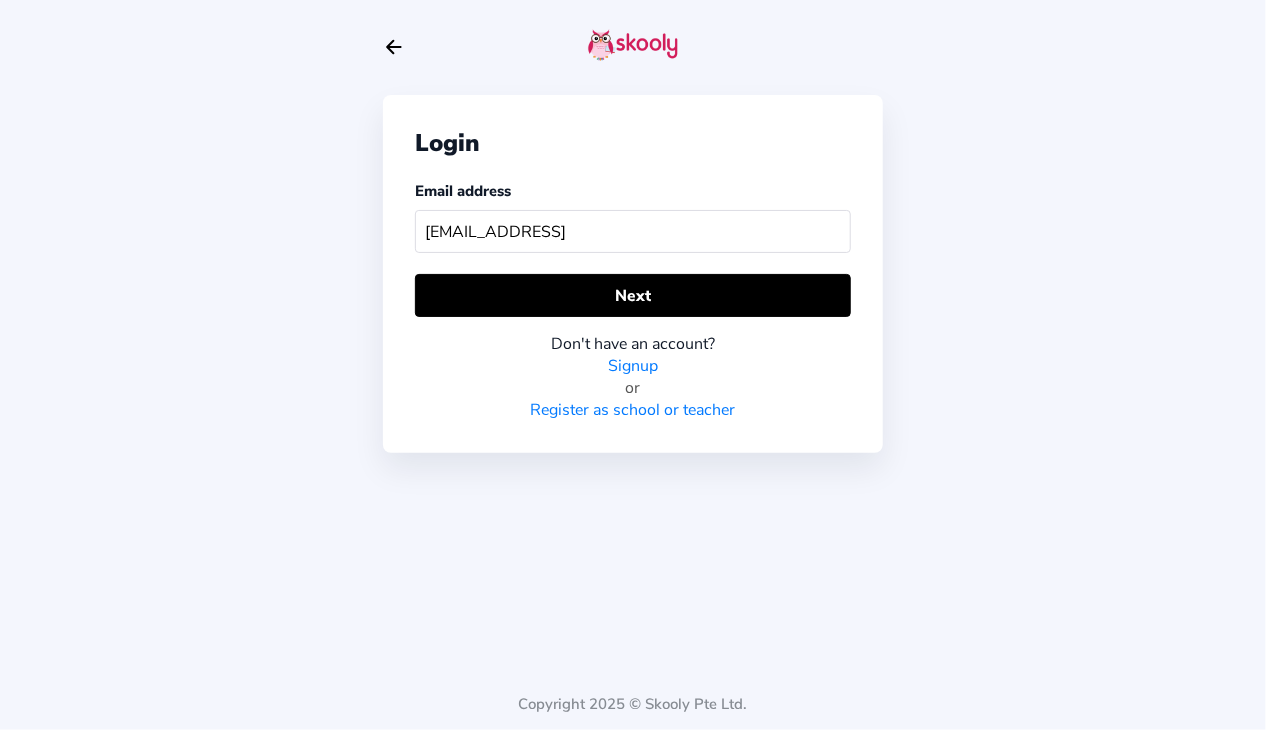 type on "mckenly@ebhacademy.com7" 